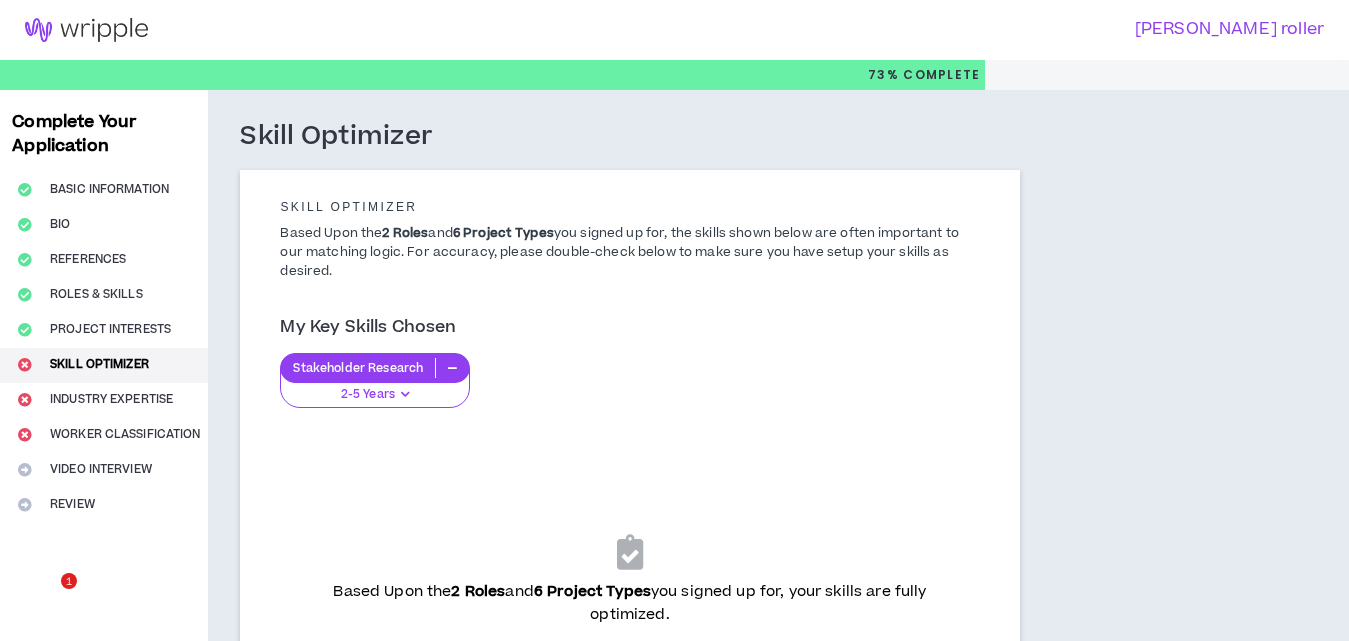 scroll, scrollTop: 334, scrollLeft: 0, axis: vertical 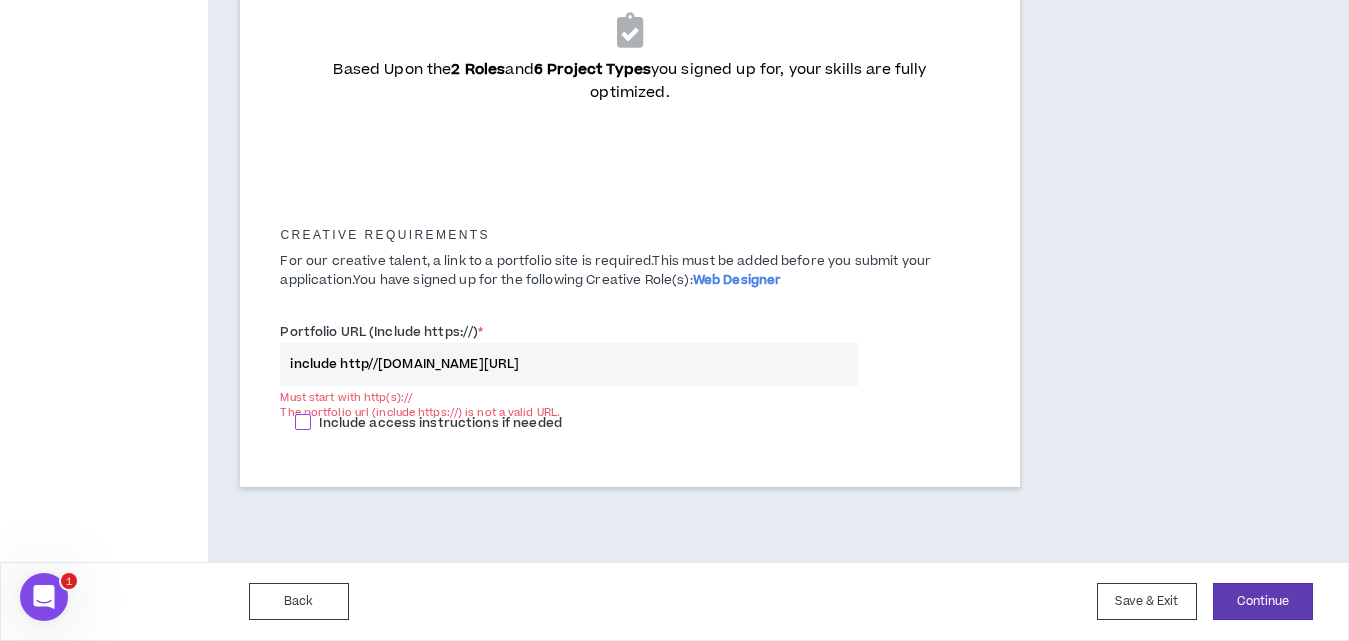 click at bounding box center (303, 422) 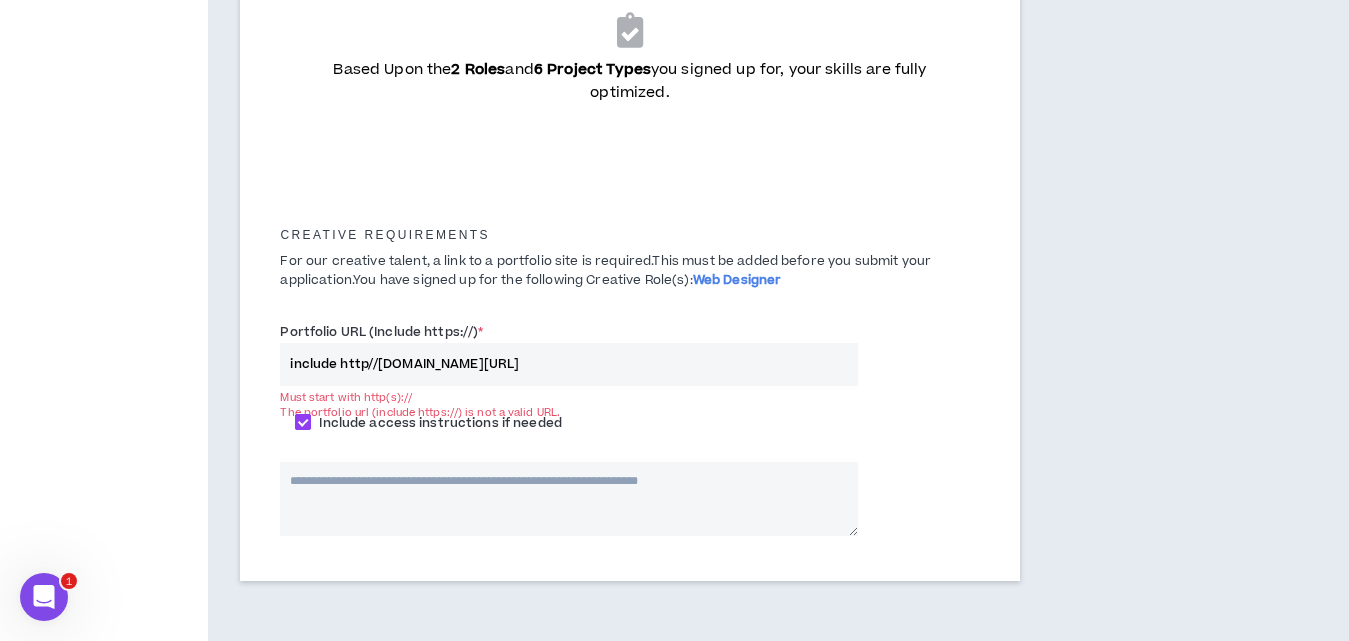 click at bounding box center [303, 422] 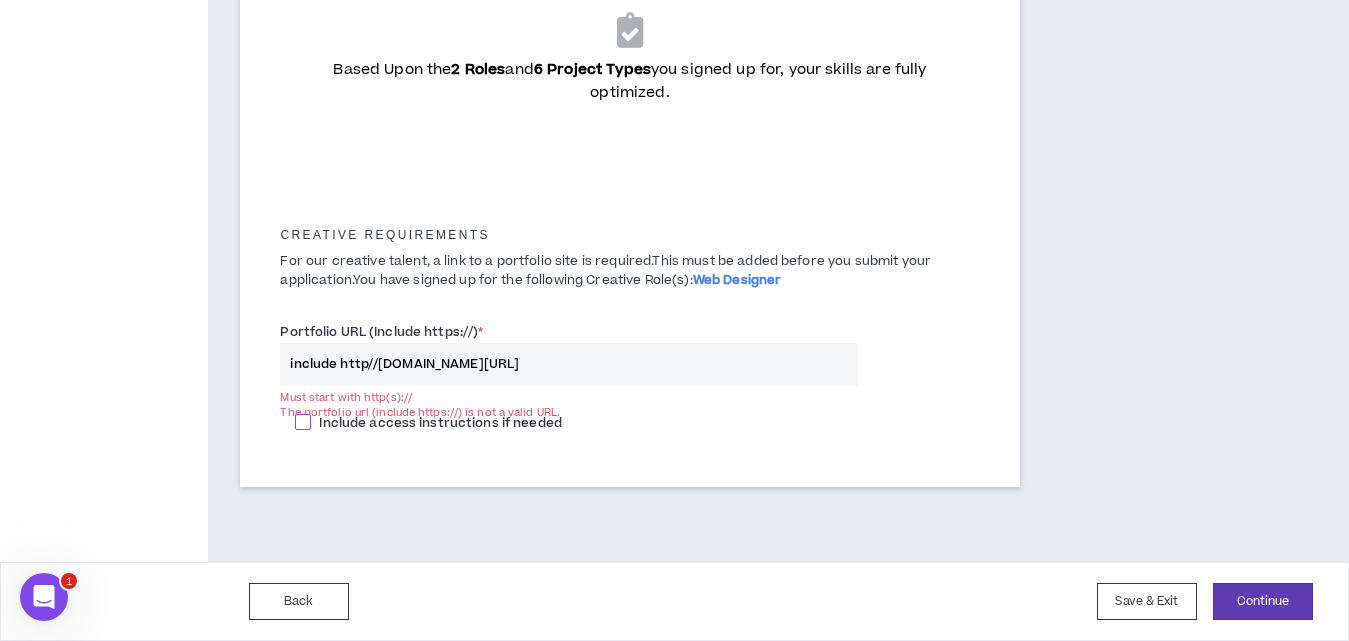 click at bounding box center [303, 422] 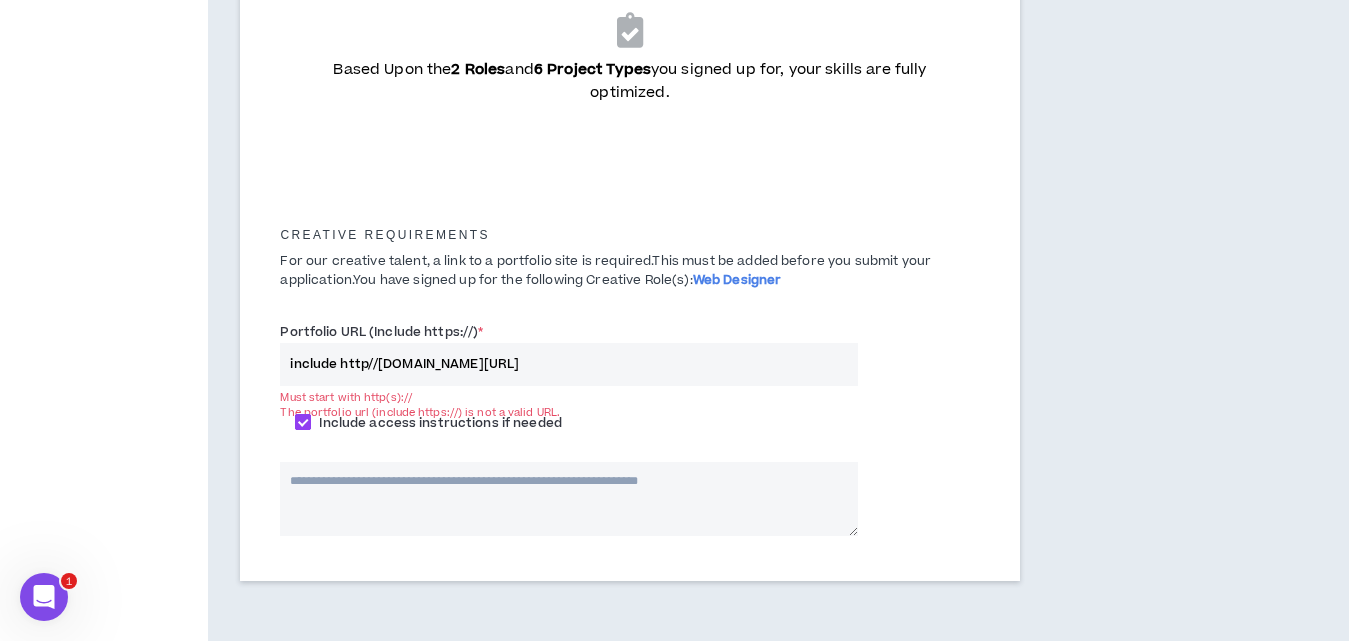 scroll, scrollTop: 616, scrollLeft: 0, axis: vertical 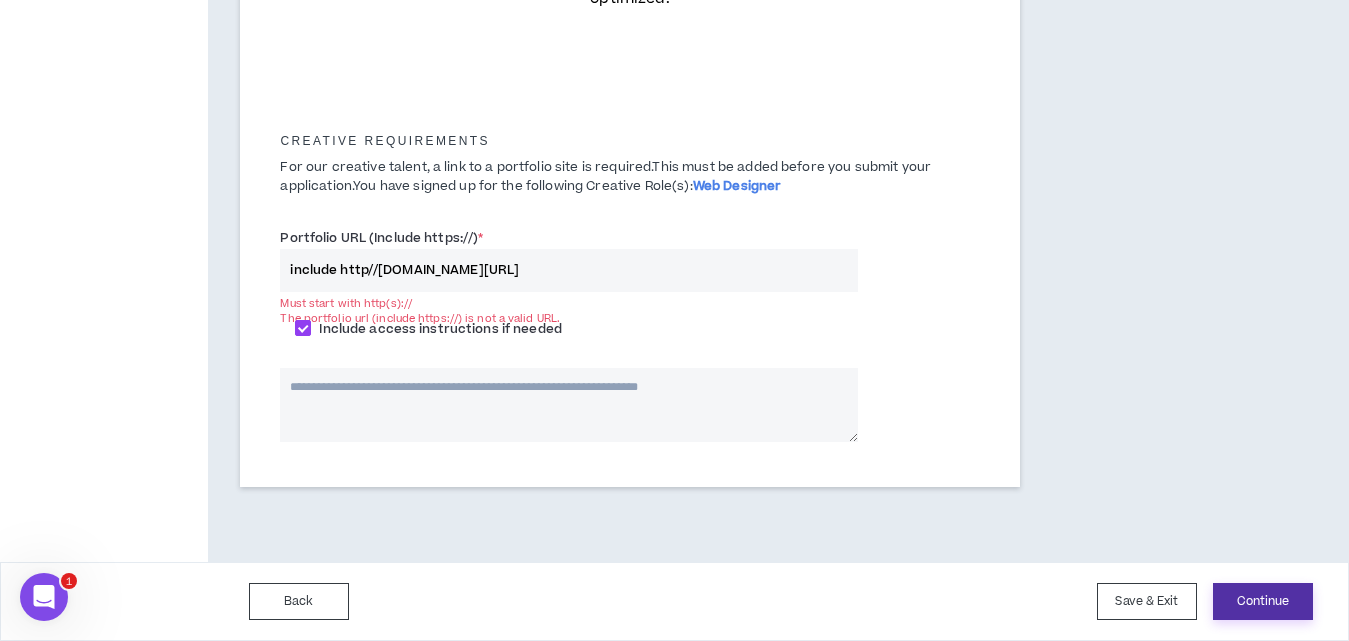 click on "Continue" at bounding box center (1263, 601) 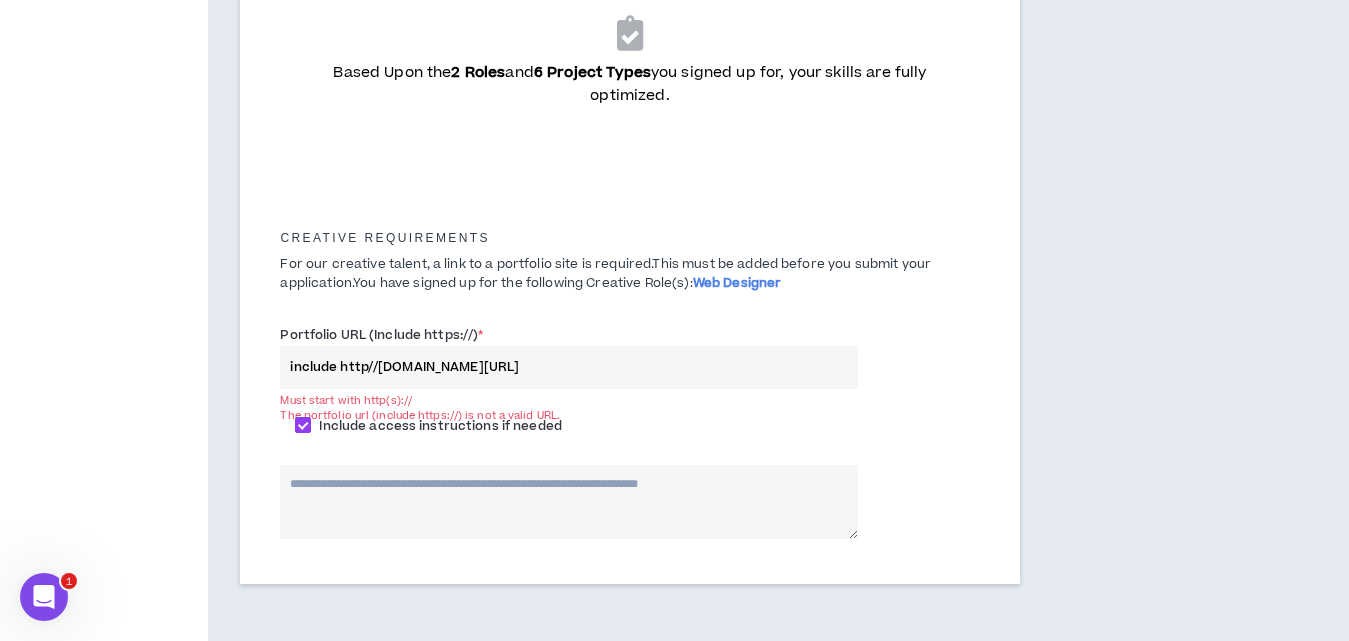 scroll, scrollTop: 616, scrollLeft: 0, axis: vertical 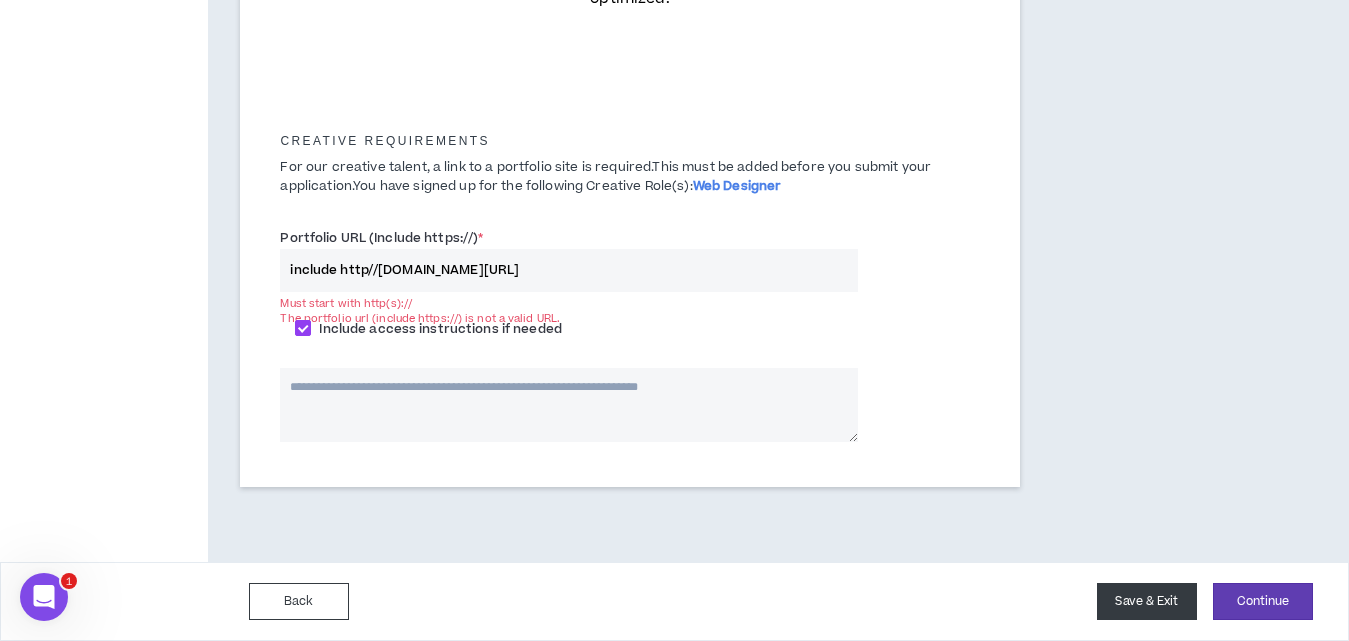 click on "Save & Exit" at bounding box center (1147, 601) 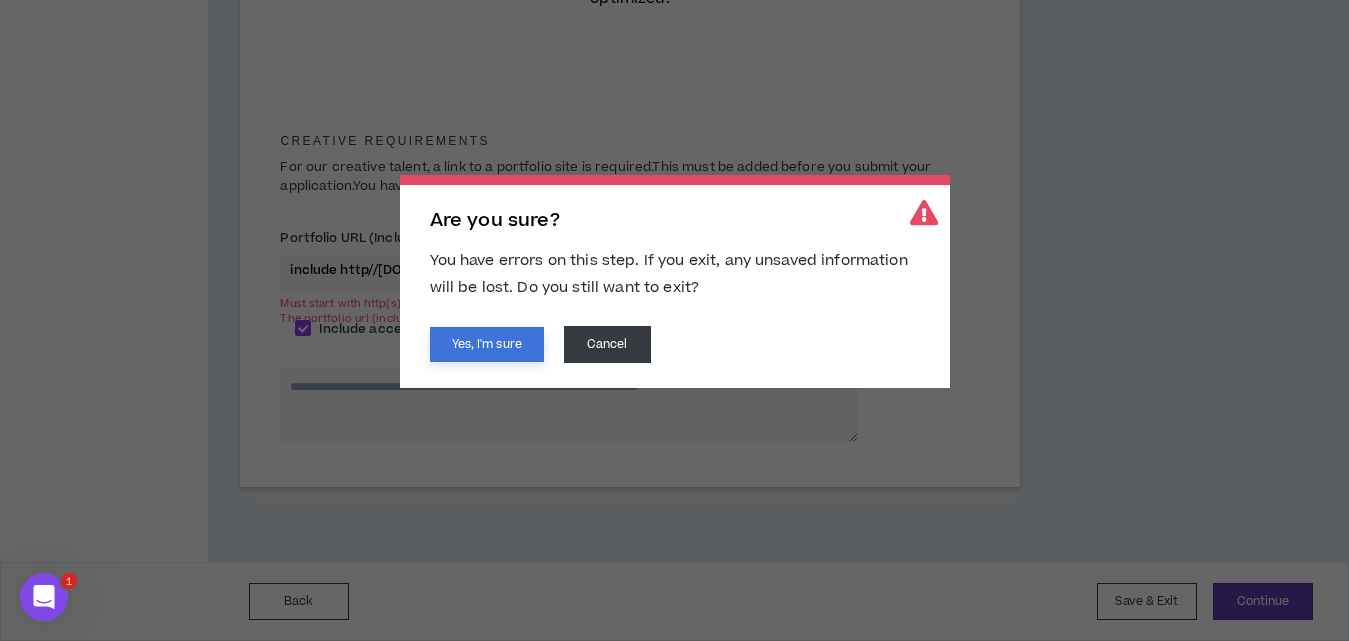 click on "Yes, I'm sure" at bounding box center [487, 344] 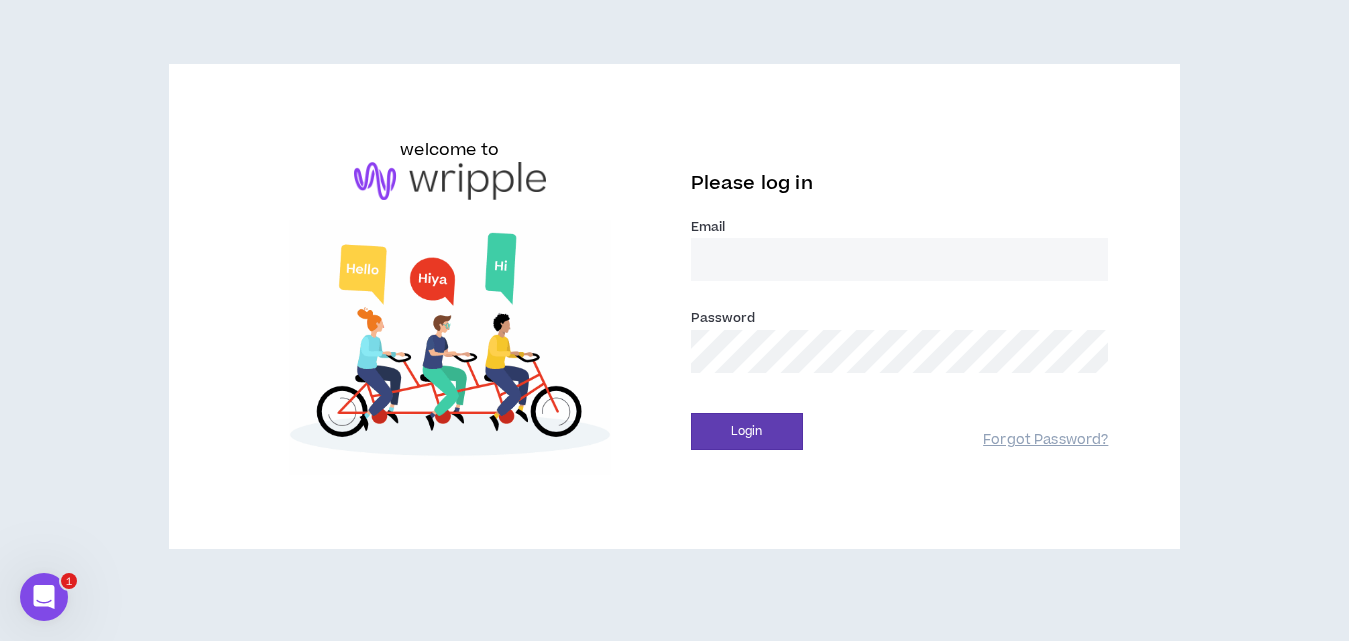 type on "[EMAIL_ADDRESS][DOMAIN_NAME]" 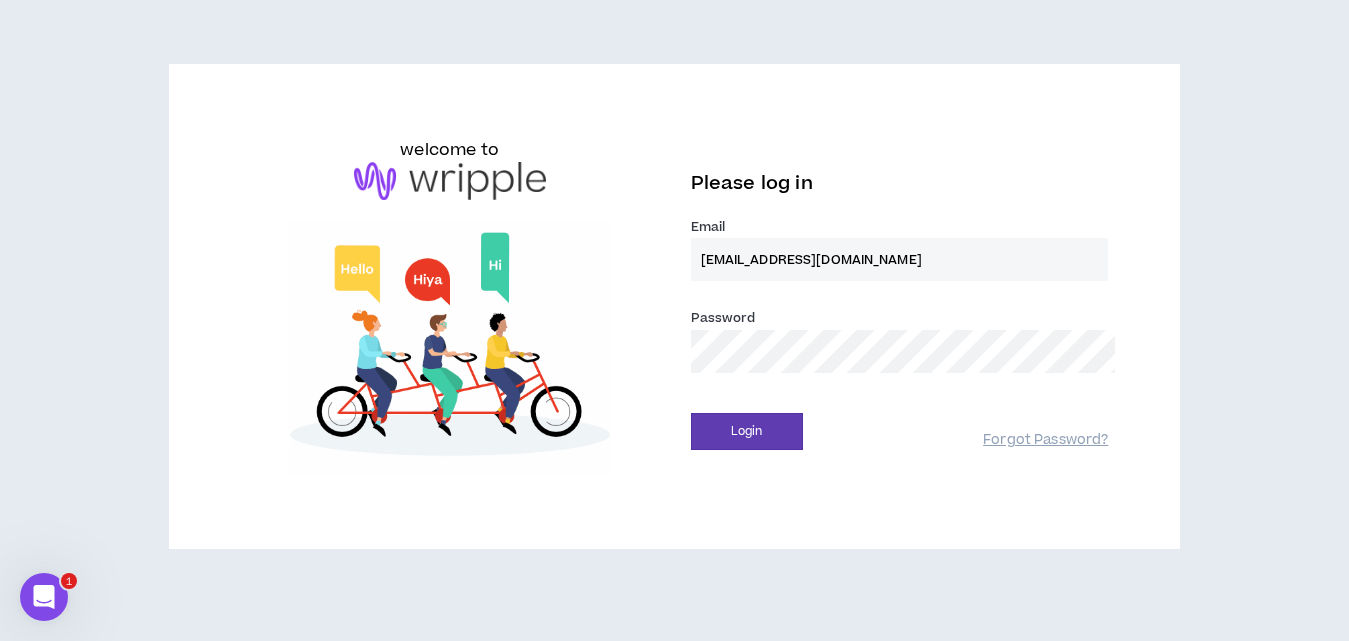 scroll, scrollTop: 0, scrollLeft: 0, axis: both 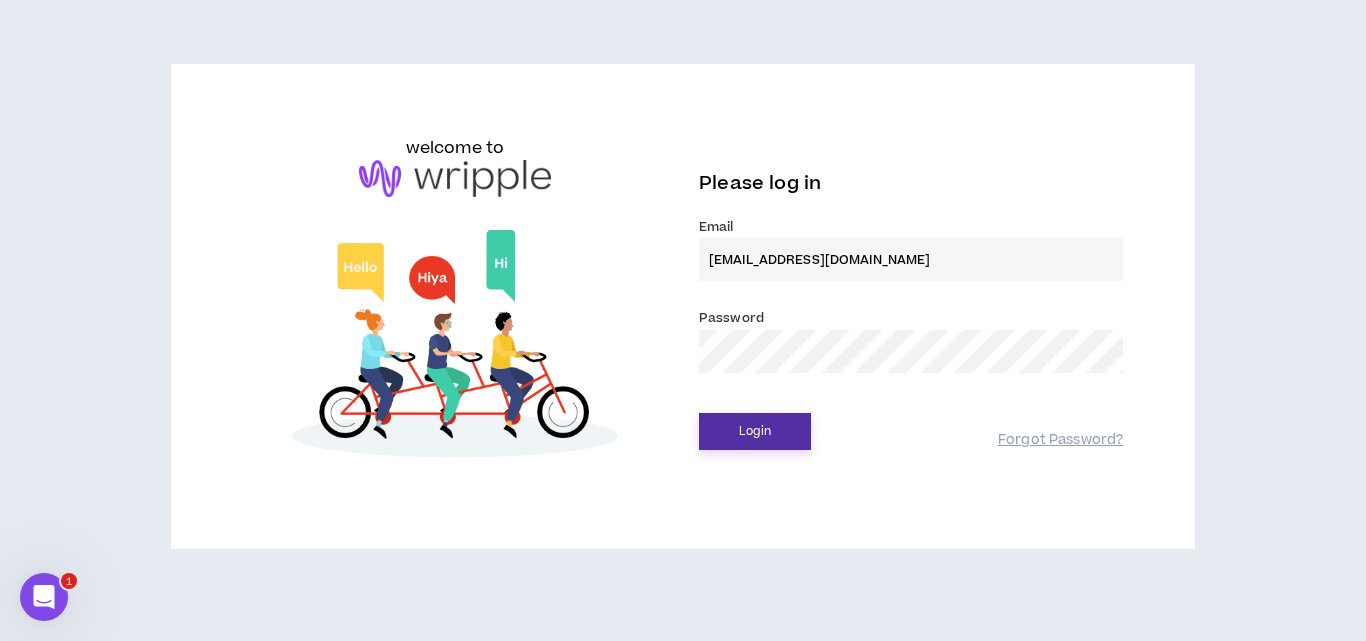 click on "Login" at bounding box center [755, 431] 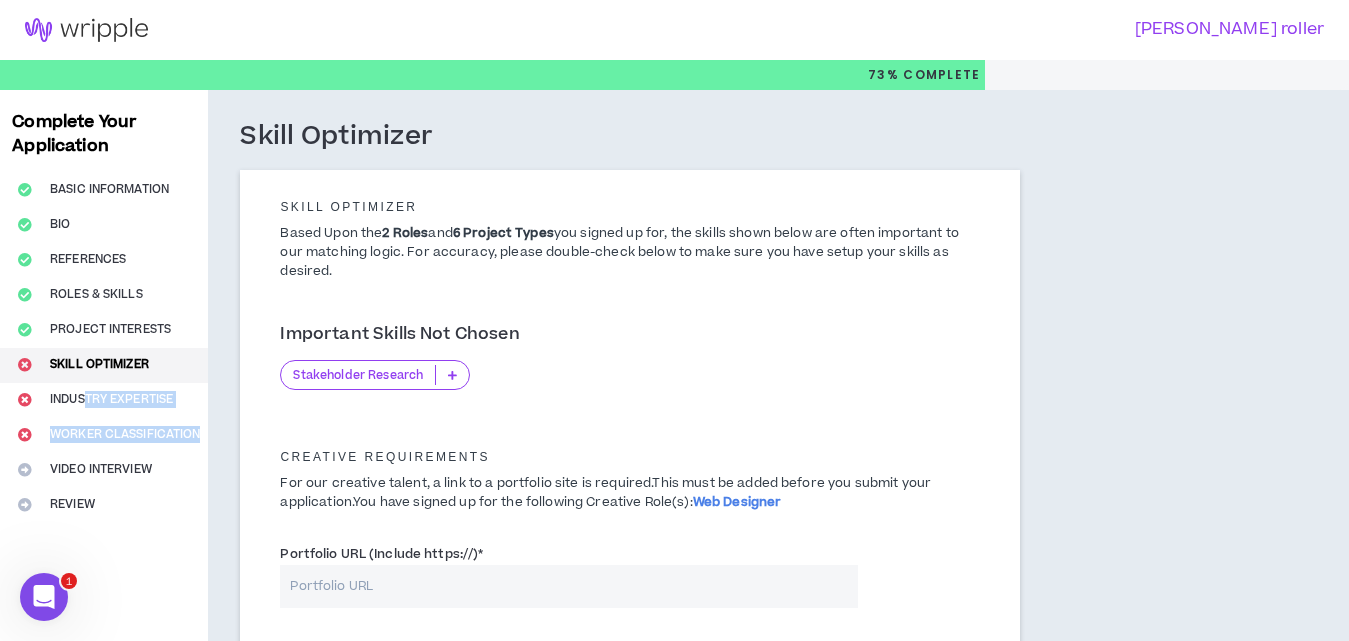 drag, startPoint x: 87, startPoint y: 383, endPoint x: 236, endPoint y: 428, distance: 155.64703 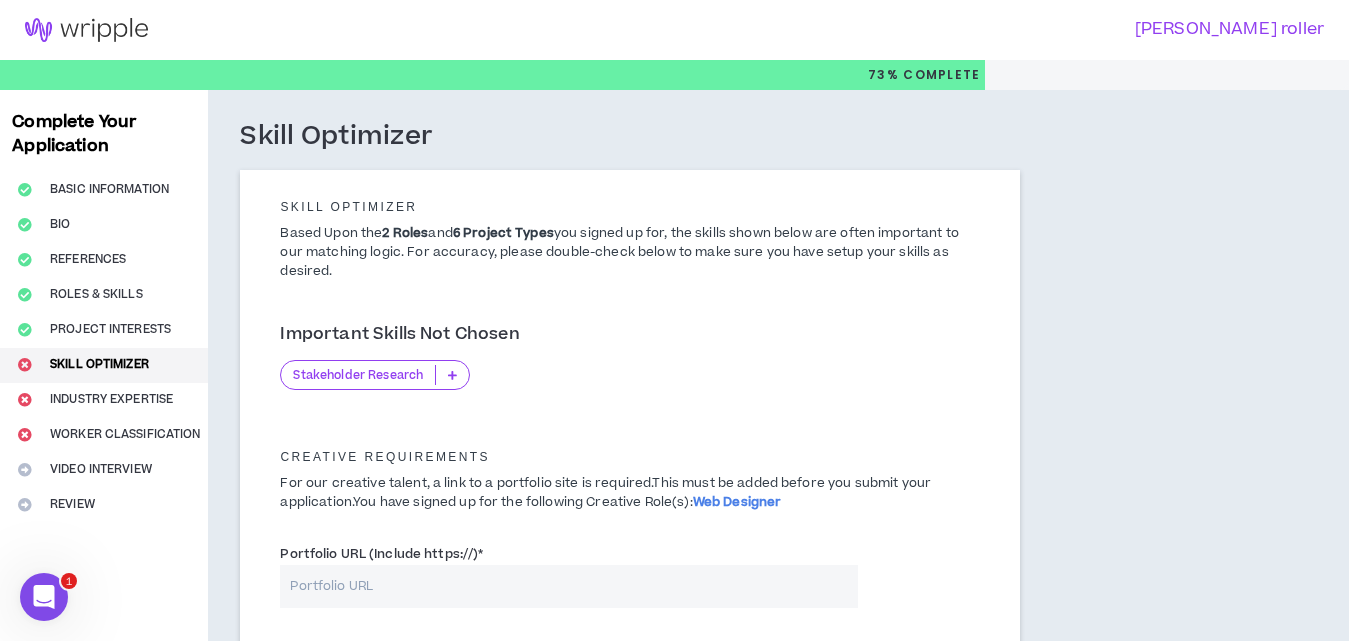 click on "Creative Requirements For our creative talent, a link to a portfolio site is required. This must be added before you submit your application.  You have signed up for the following Creative Role(s):  Web Designer" at bounding box center [629, 473] 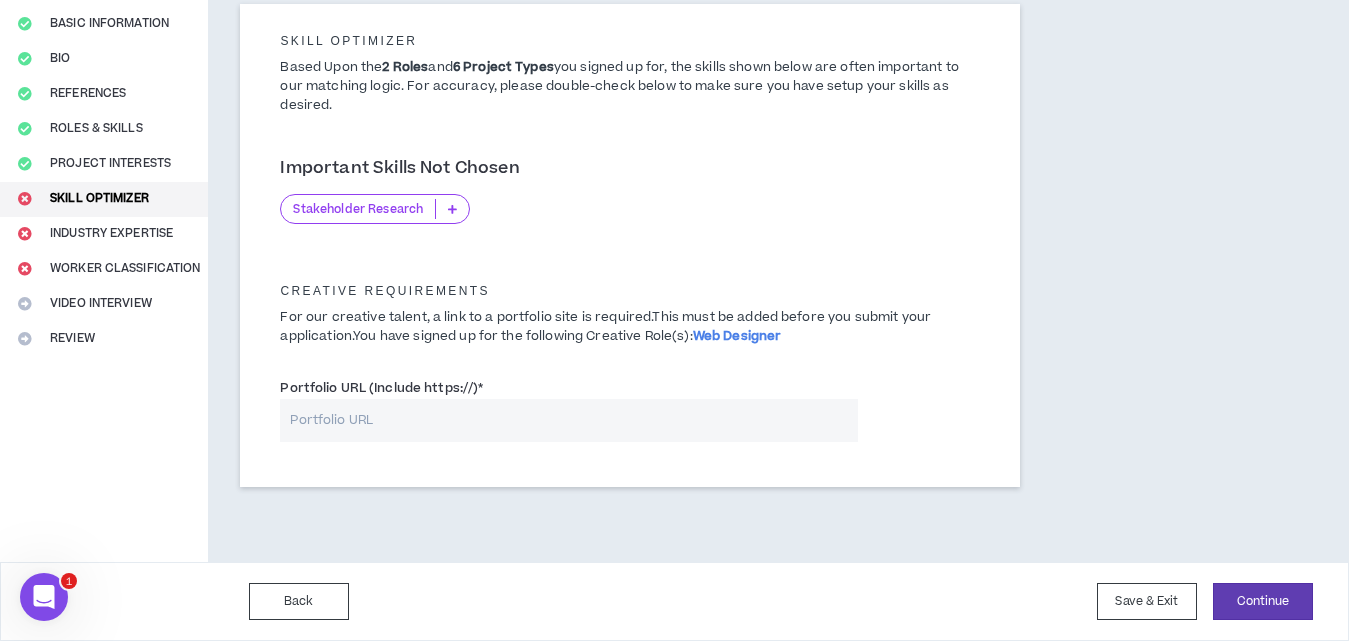 click on "Portfolio URL (Include https://)  *" at bounding box center (629, 414) 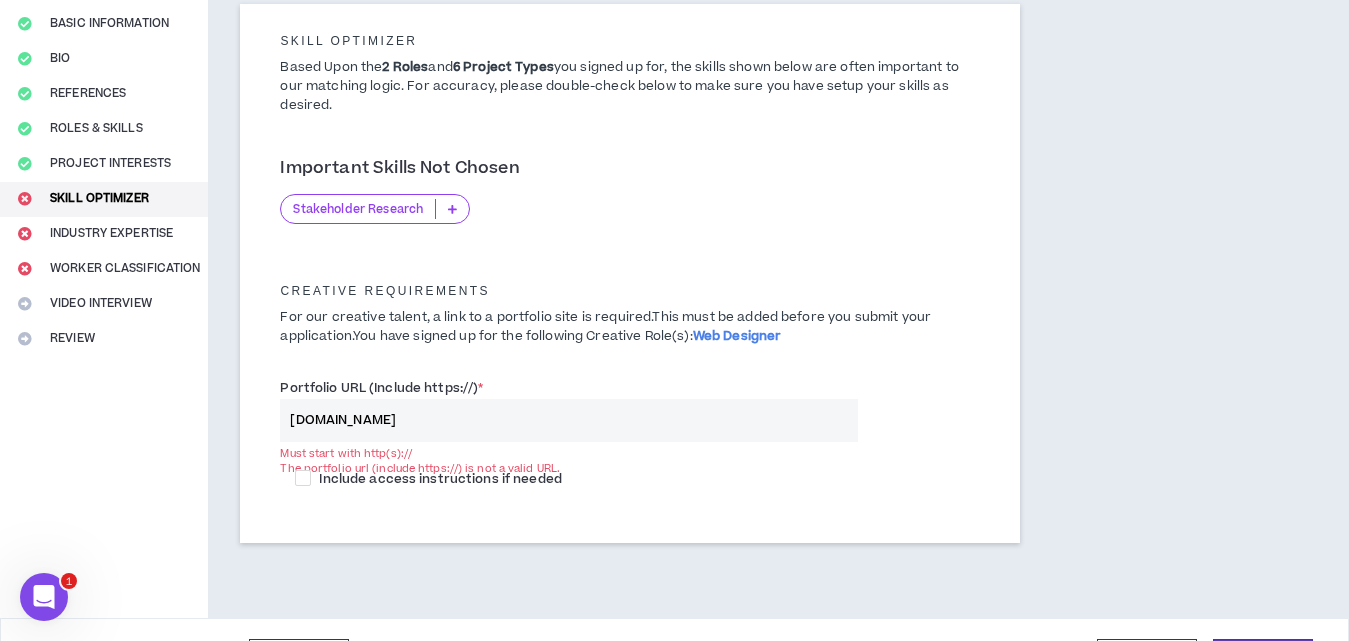 scroll, scrollTop: 222, scrollLeft: 0, axis: vertical 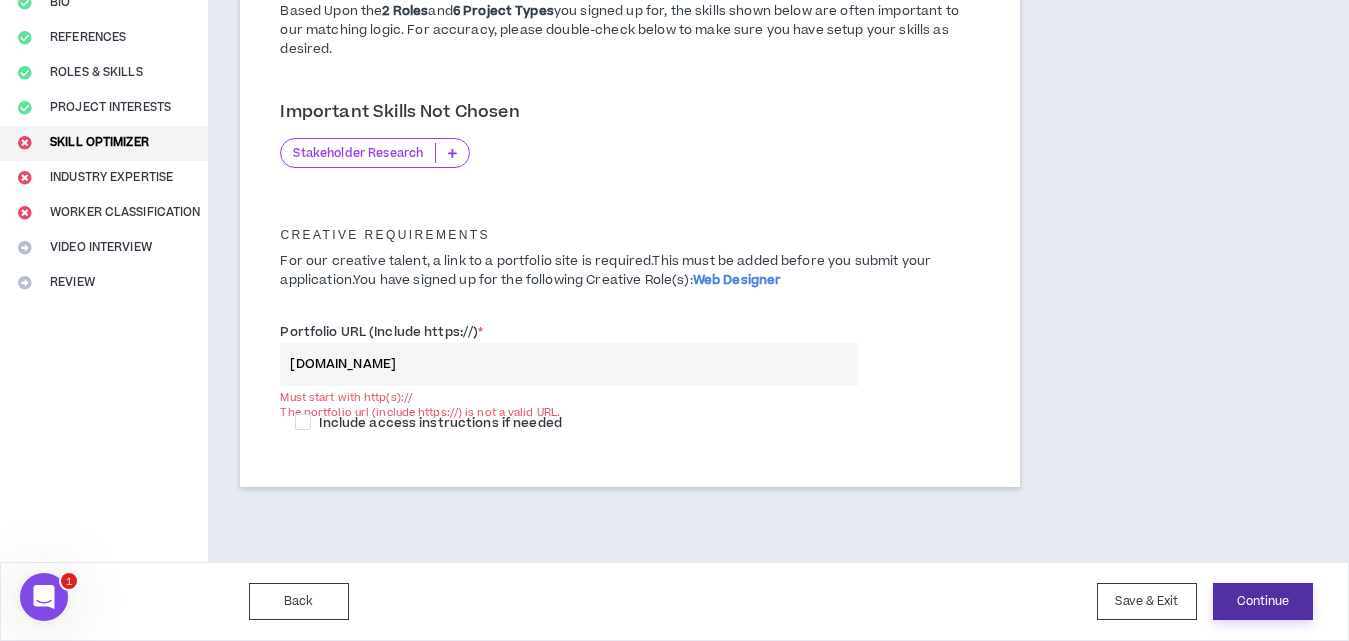 type on "[DOMAIN_NAME]" 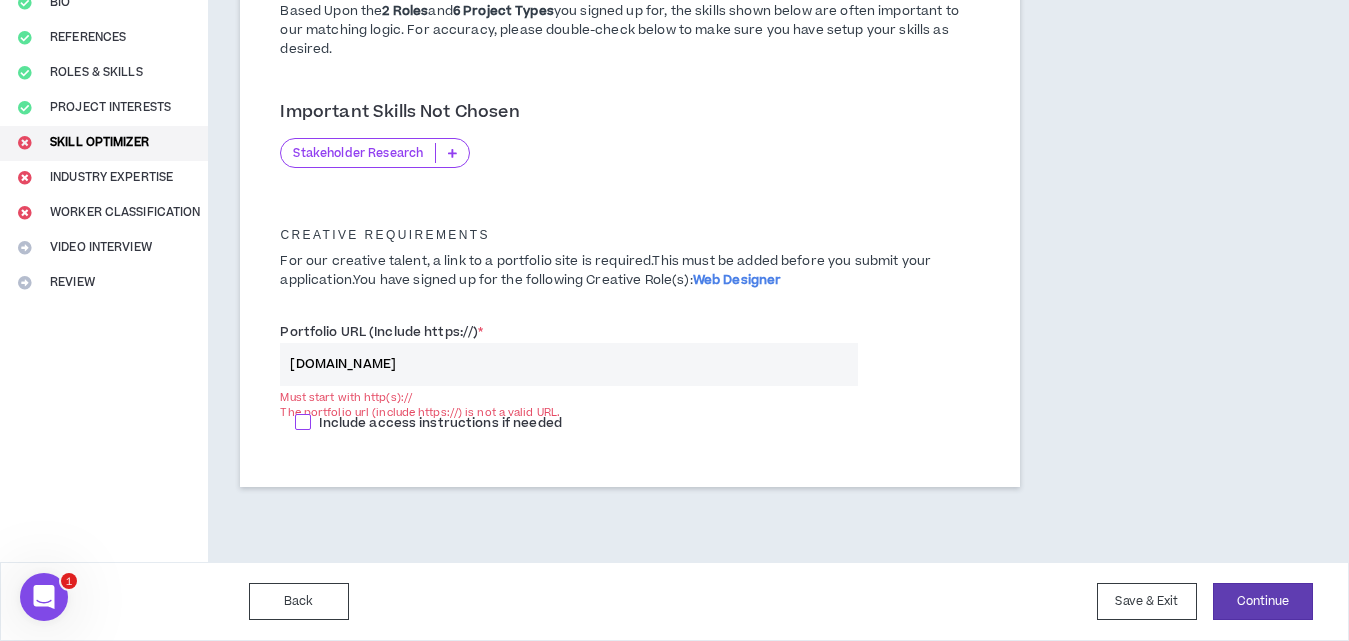 click at bounding box center [303, 422] 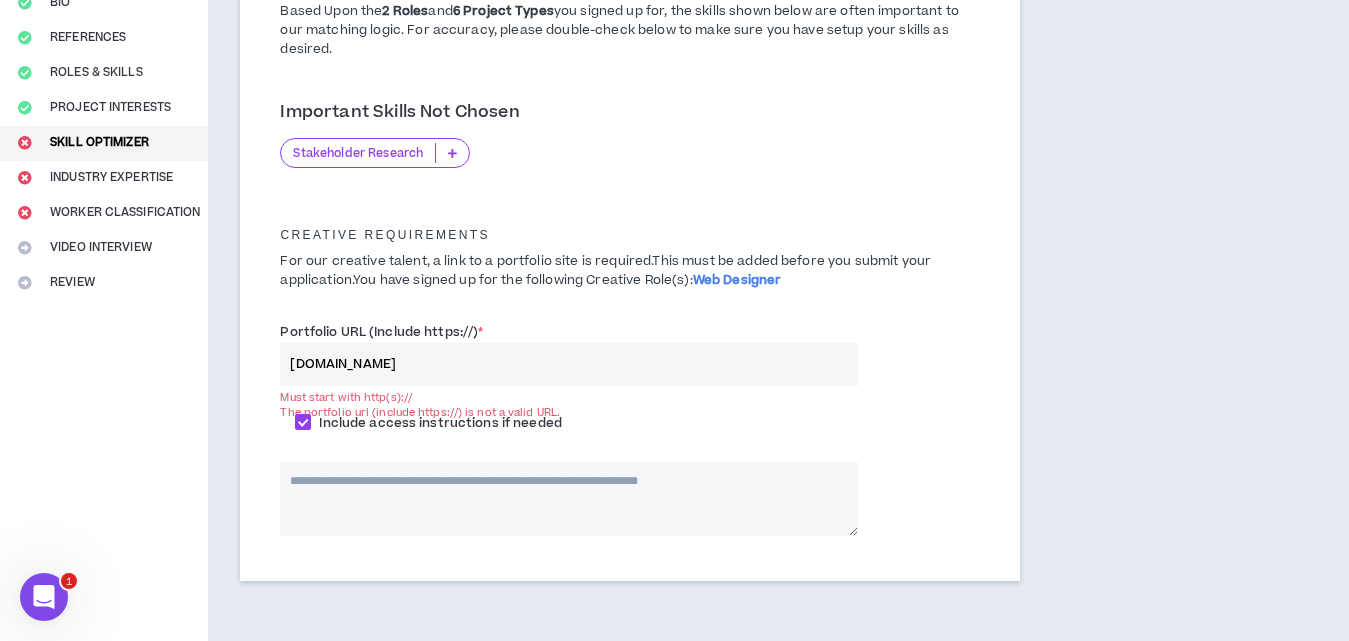 scroll, scrollTop: 316, scrollLeft: 0, axis: vertical 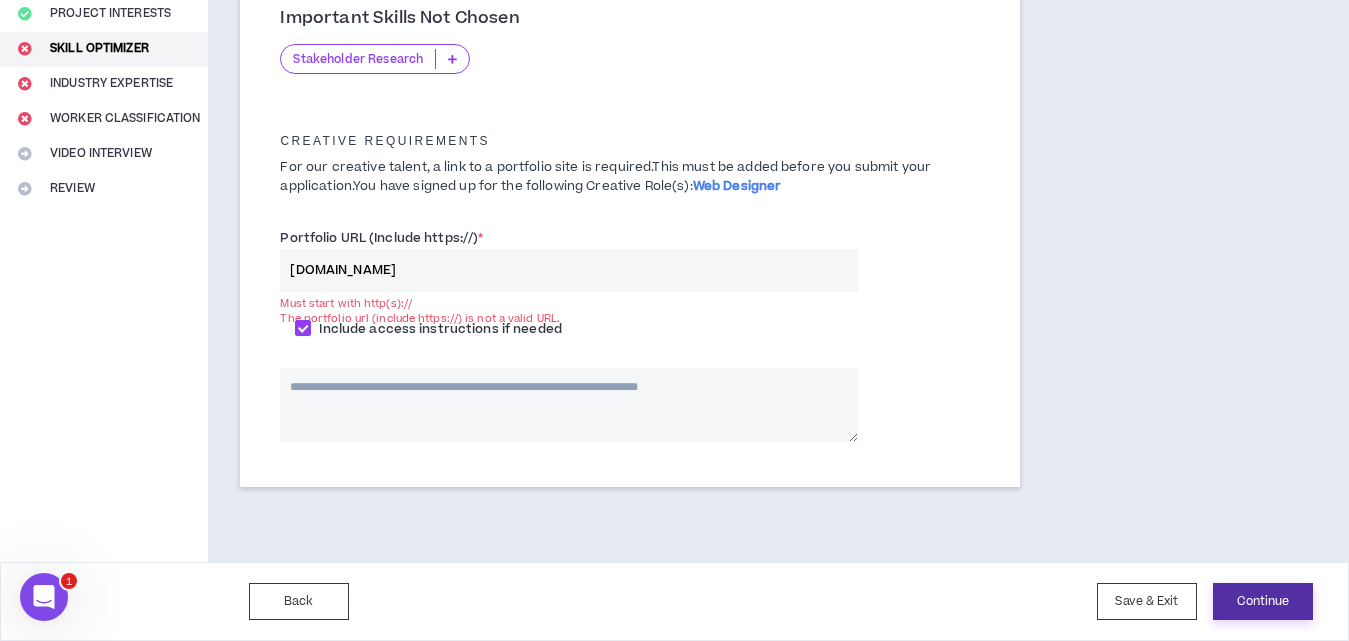 click on "Continue" at bounding box center [1263, 601] 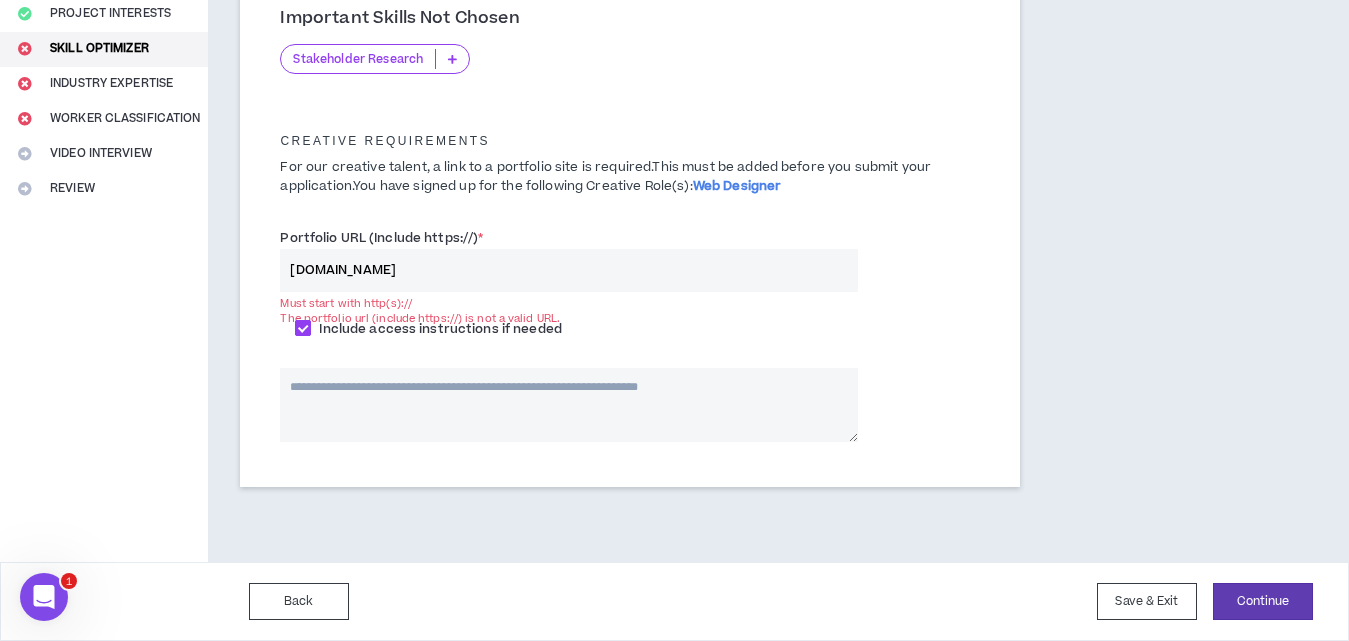 click at bounding box center (303, 328) 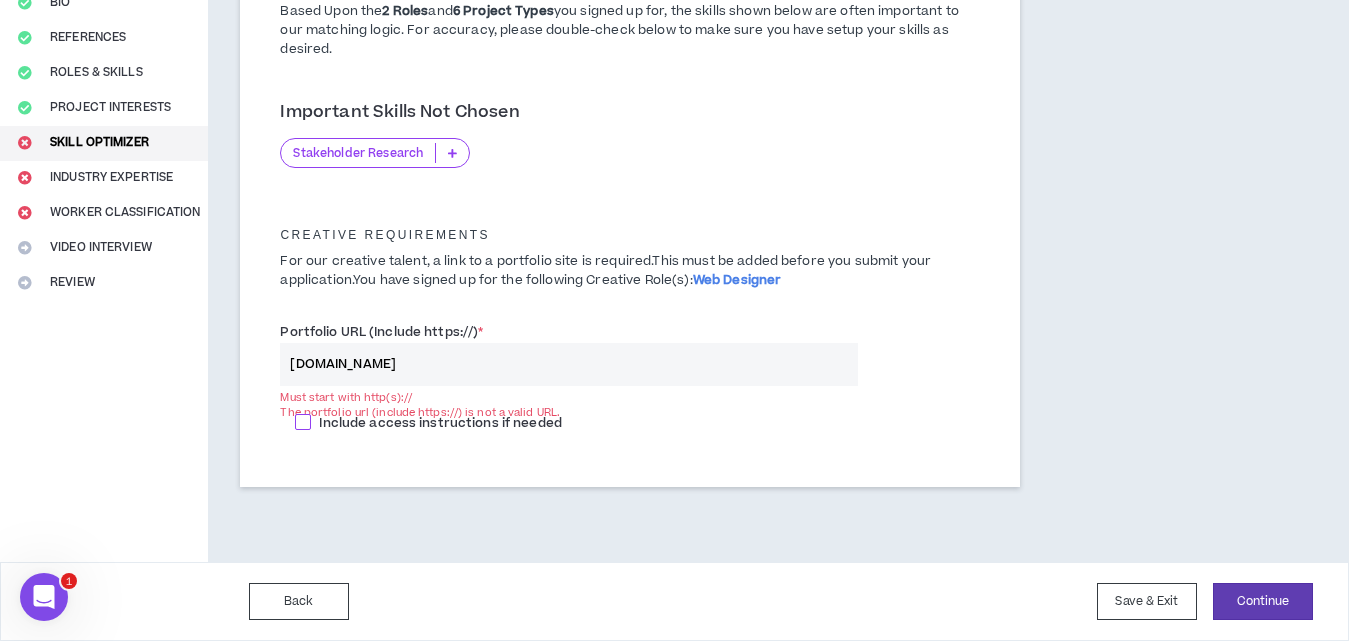 scroll, scrollTop: 222, scrollLeft: 0, axis: vertical 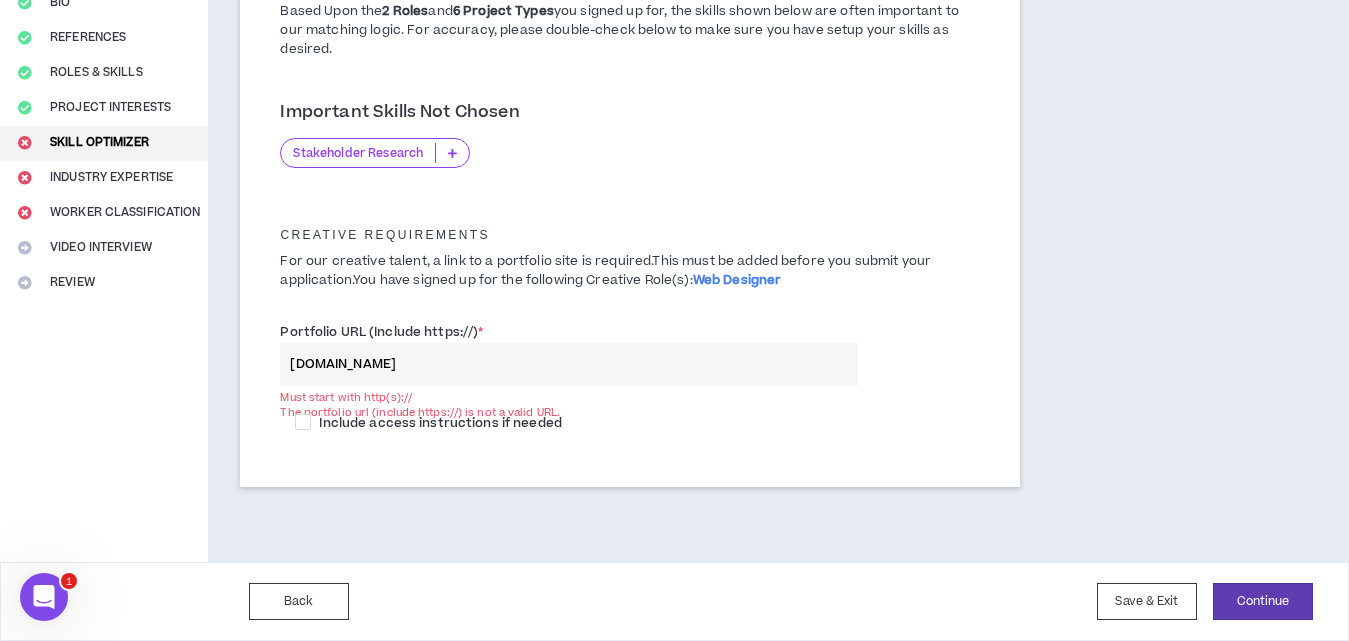 click on "[DOMAIN_NAME]" at bounding box center [569, 364] 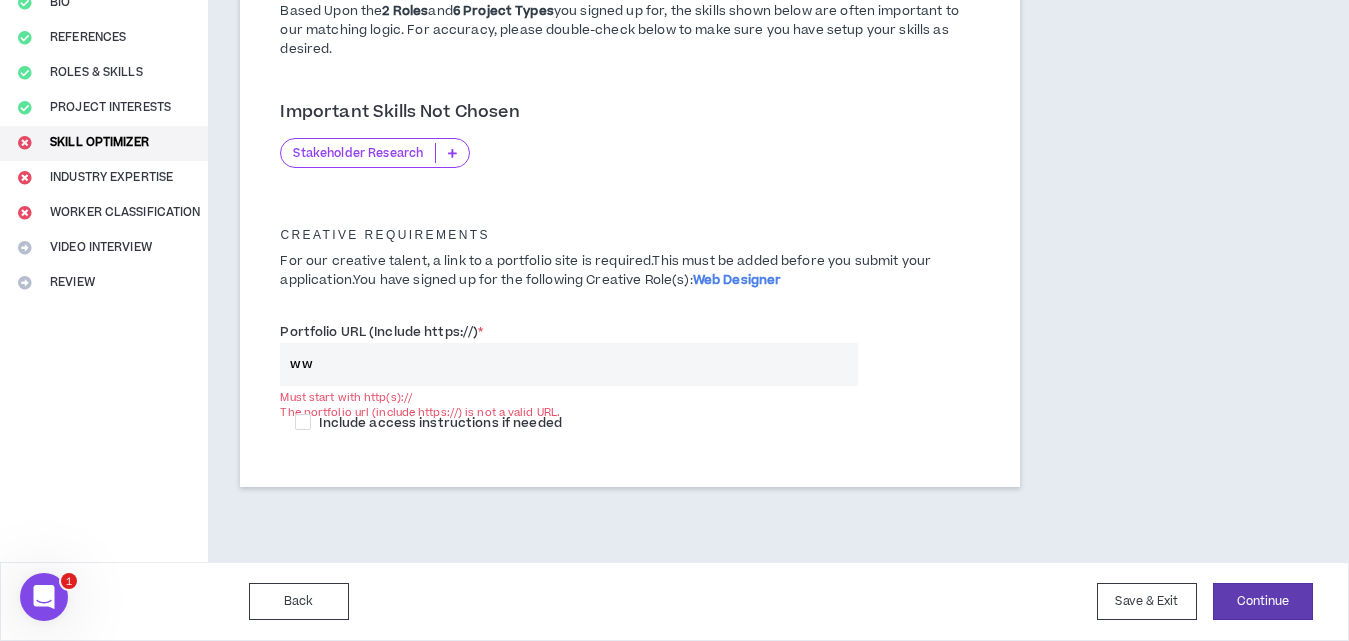 type on "w" 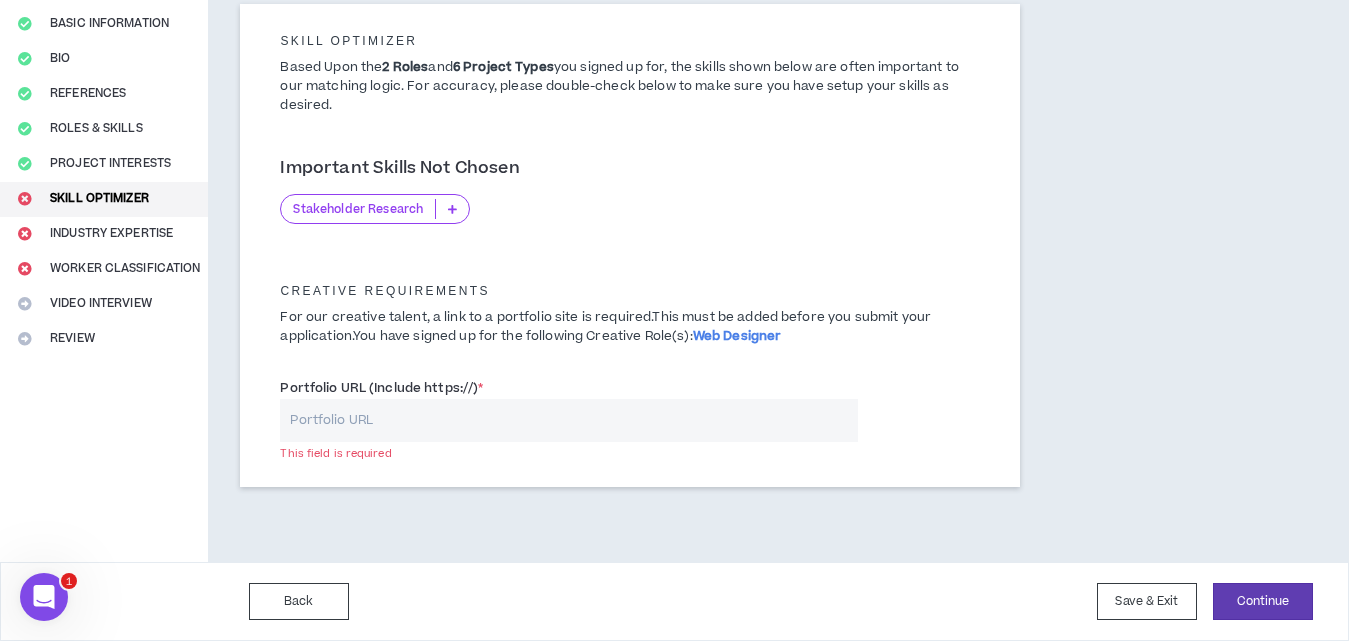 scroll, scrollTop: 166, scrollLeft: 0, axis: vertical 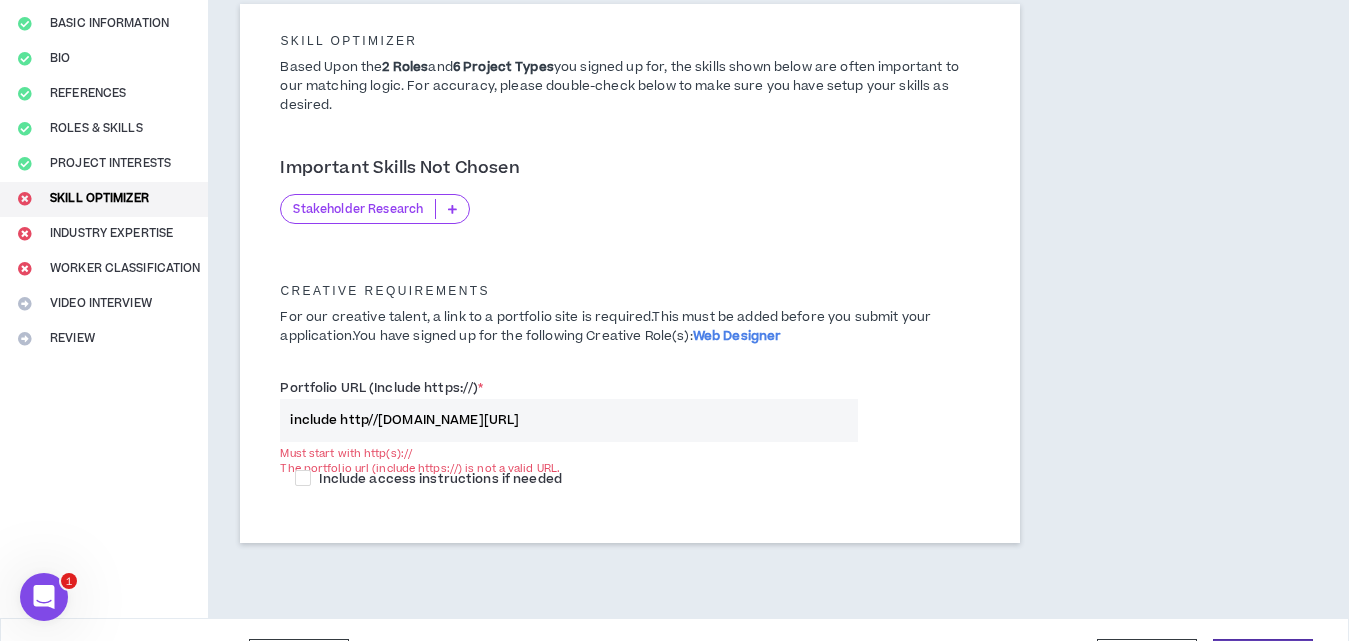 click on "include http//[DOMAIN_NAME][URL]" at bounding box center (569, 420) 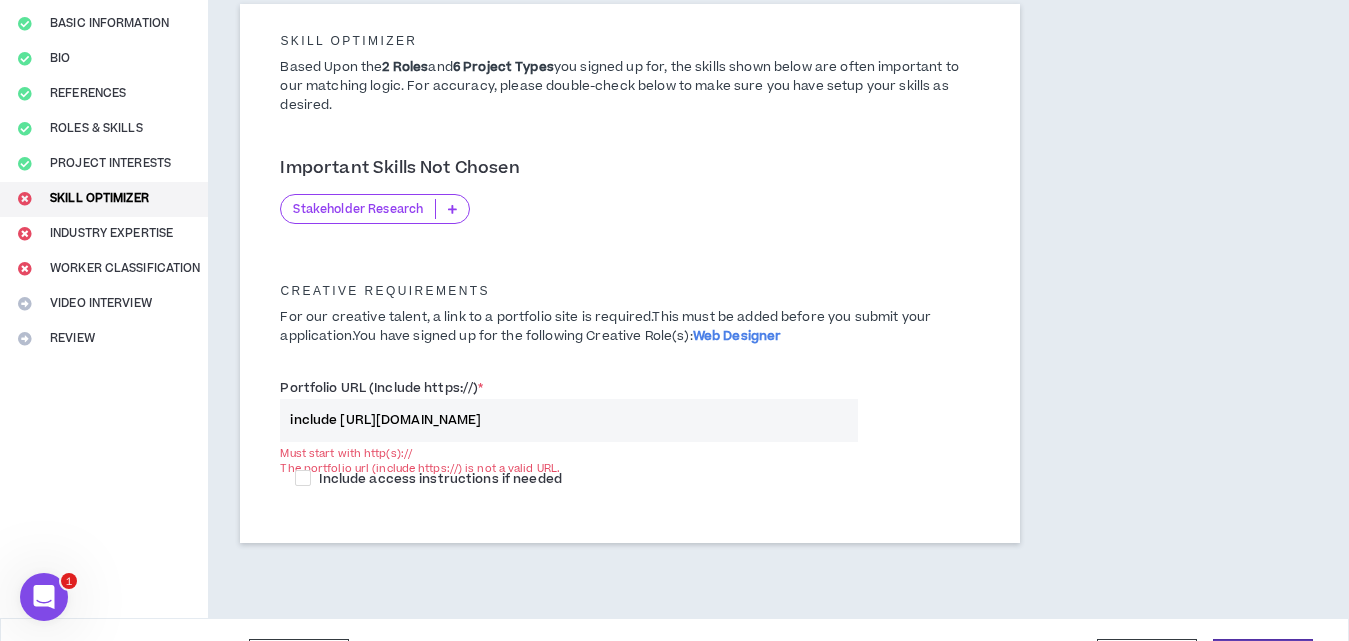 scroll, scrollTop: 222, scrollLeft: 0, axis: vertical 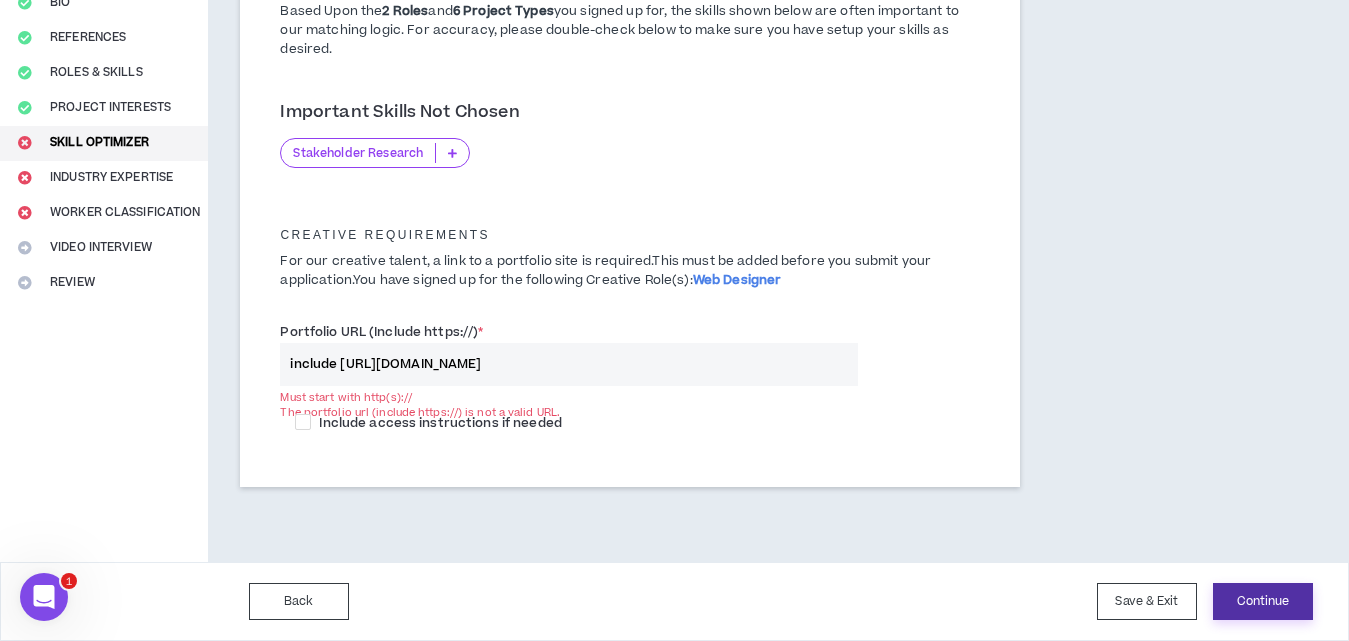 type on "include [URL][DOMAIN_NAME]" 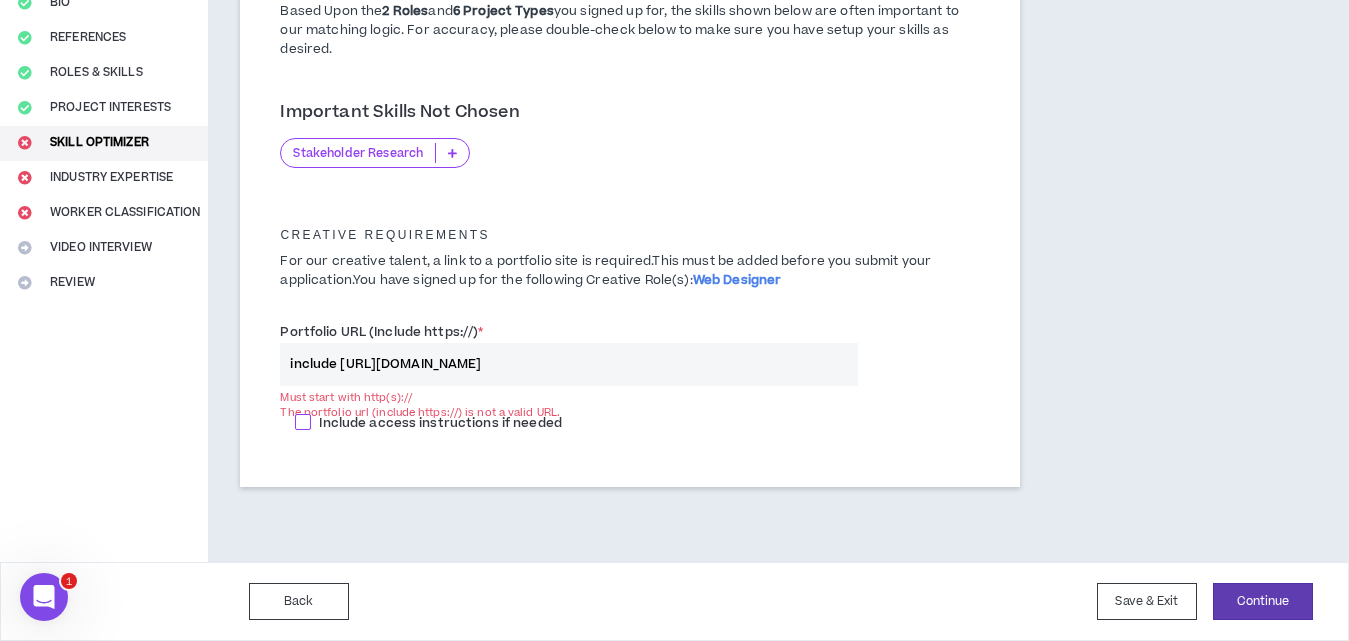 click at bounding box center [303, 422] 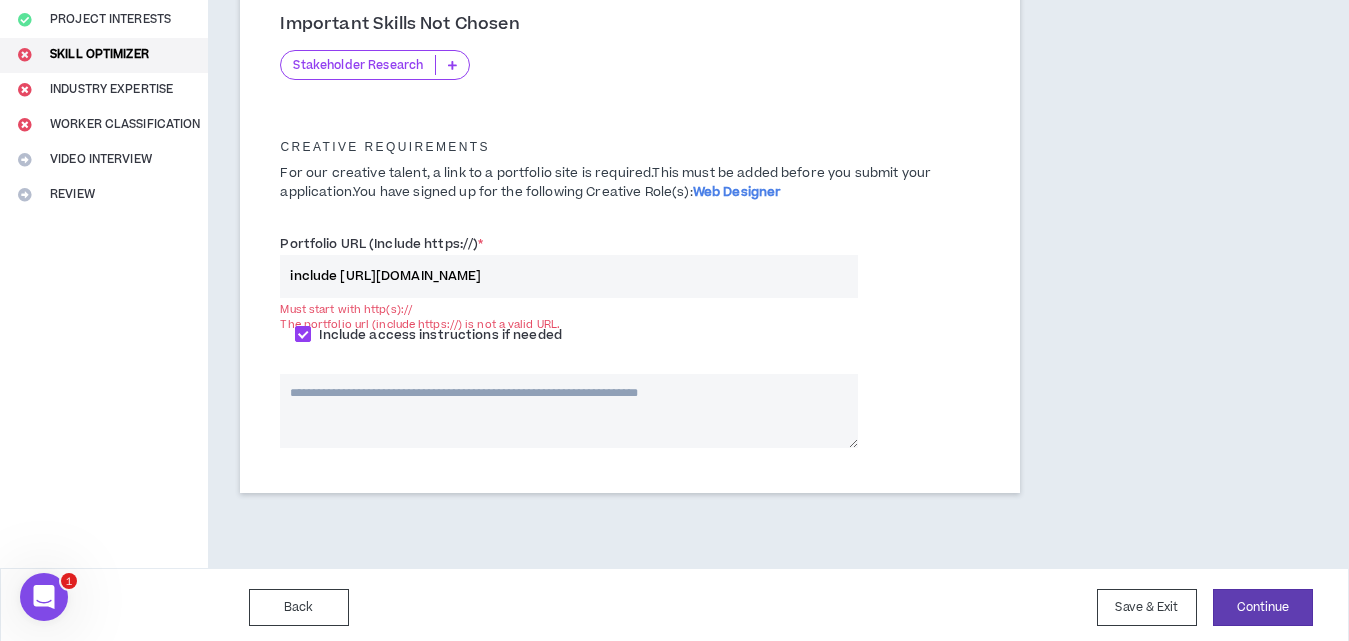 scroll, scrollTop: 311, scrollLeft: 0, axis: vertical 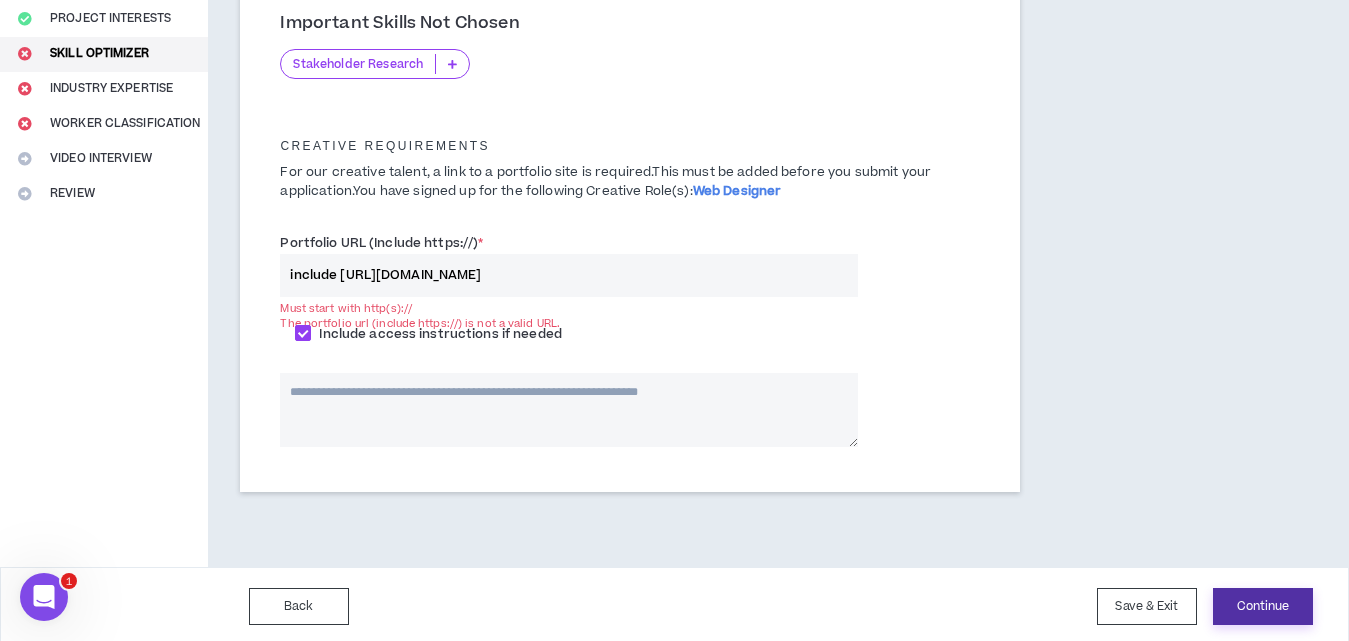 click on "Continue" at bounding box center [1263, 606] 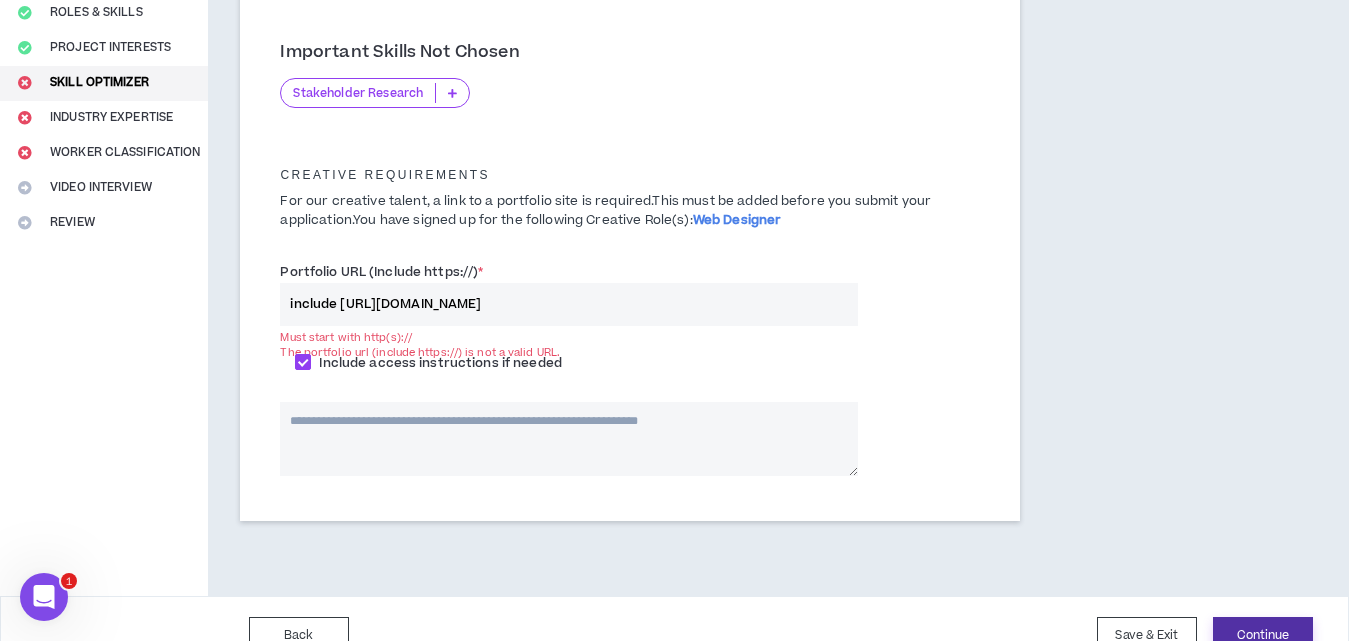 scroll, scrollTop: 316, scrollLeft: 0, axis: vertical 